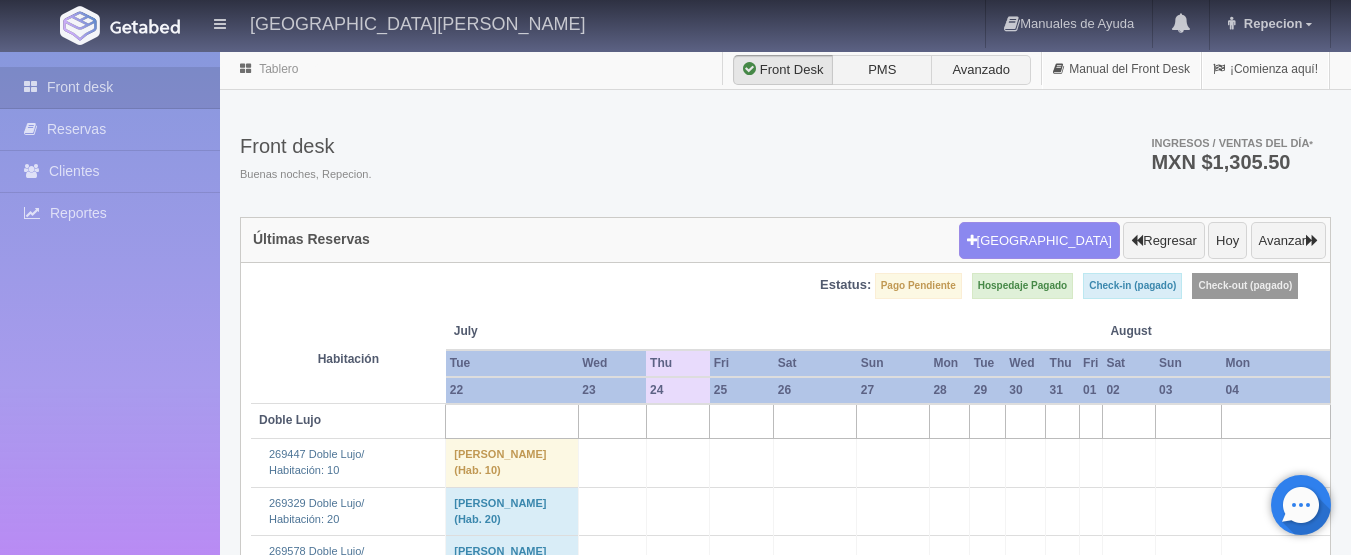 scroll, scrollTop: 4000, scrollLeft: 0, axis: vertical 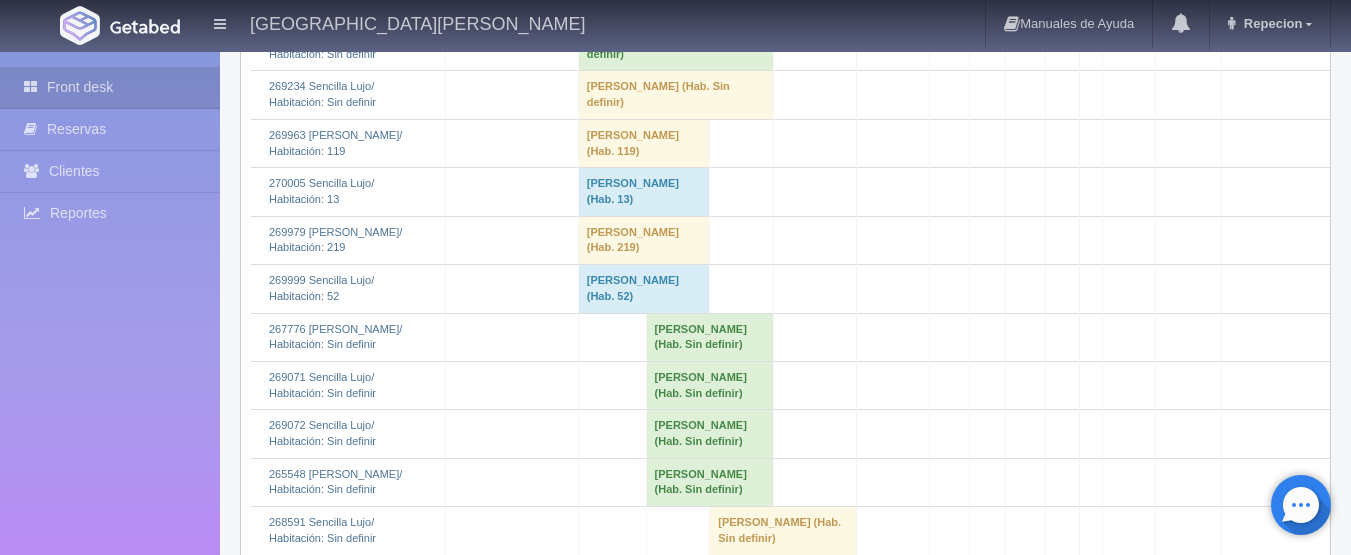 click on "[PERSON_NAME] 												(Hab. Sin definir)" at bounding box center (676, 47) 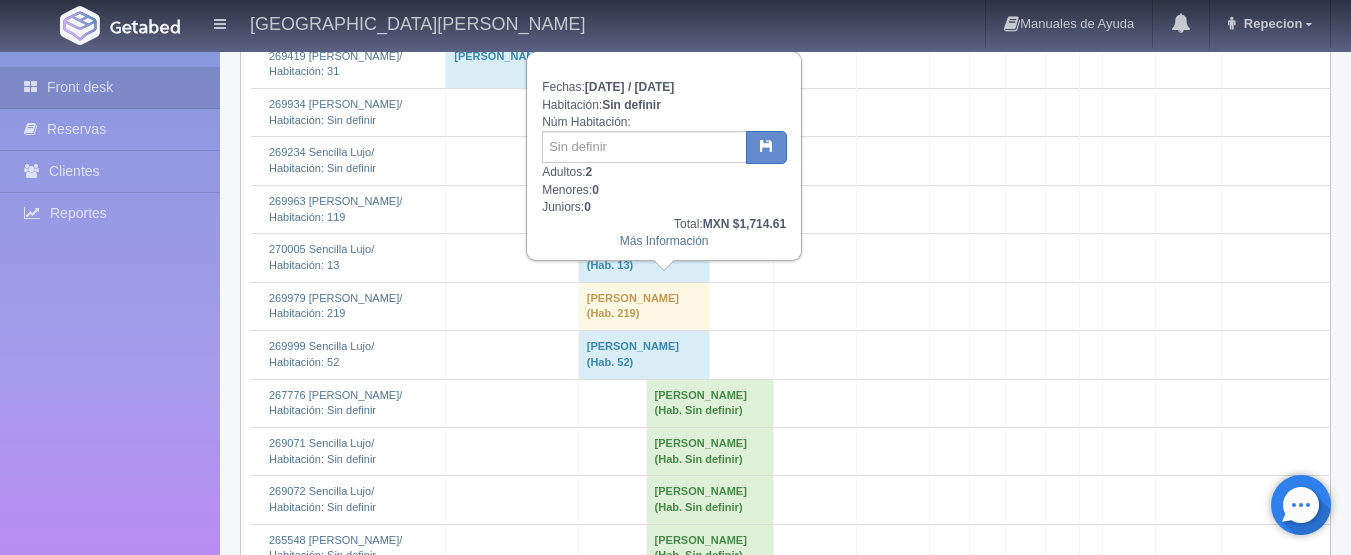 scroll, scrollTop: 3817, scrollLeft: 0, axis: vertical 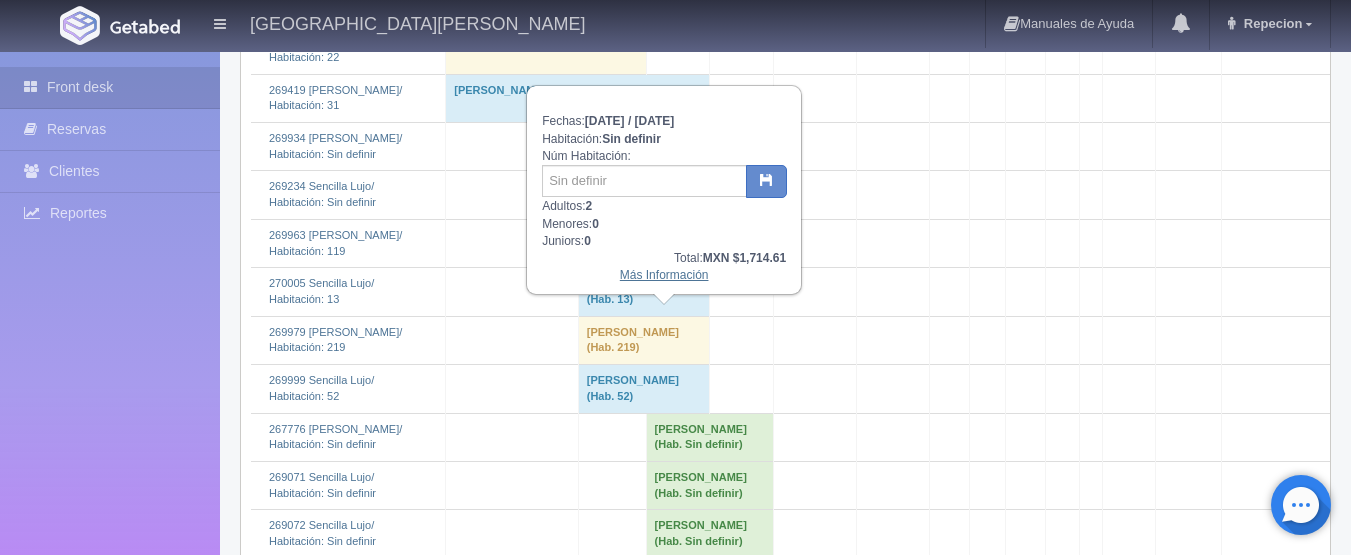 click on "Más Información" at bounding box center [664, 275] 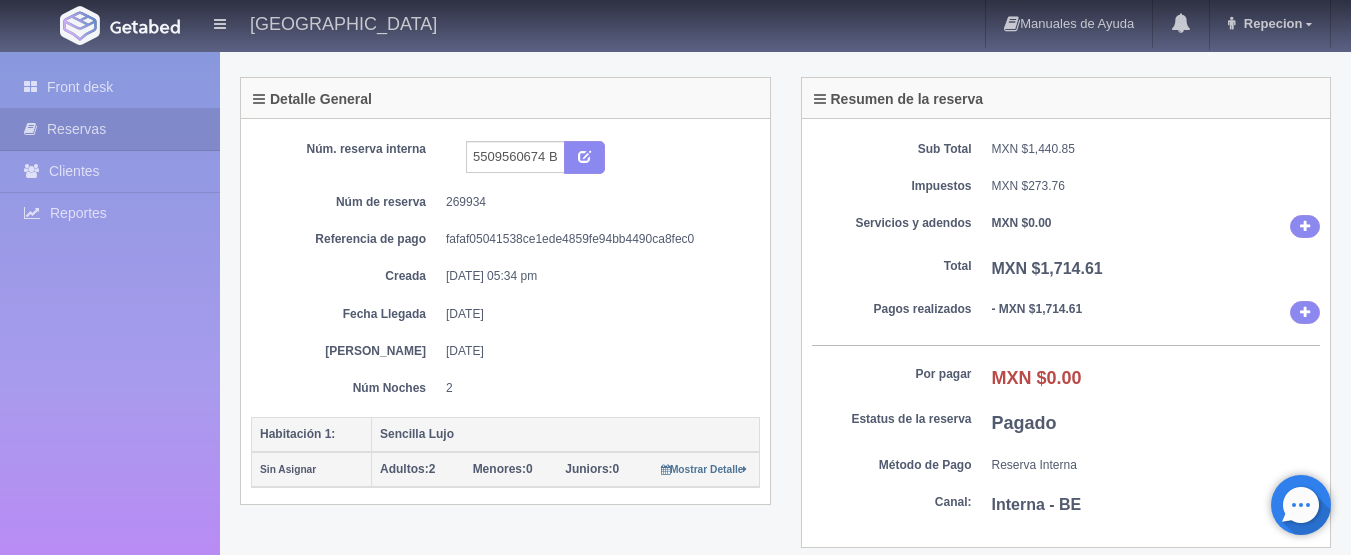 scroll, scrollTop: 0, scrollLeft: 0, axis: both 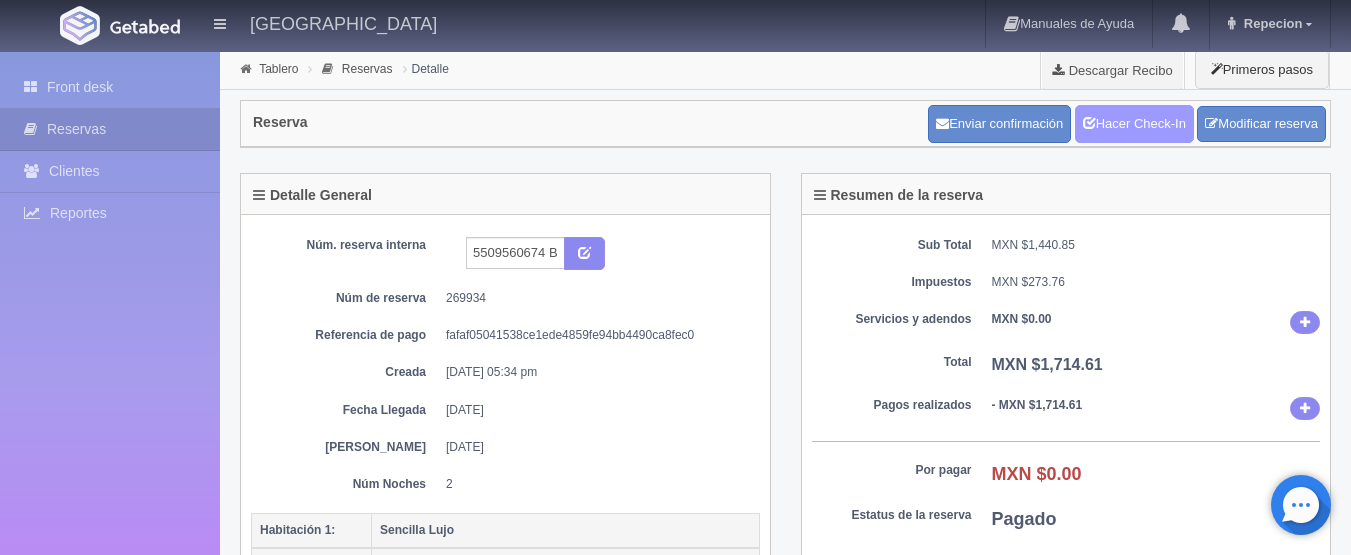 click on "Hacer Check-In" at bounding box center (1134, 124) 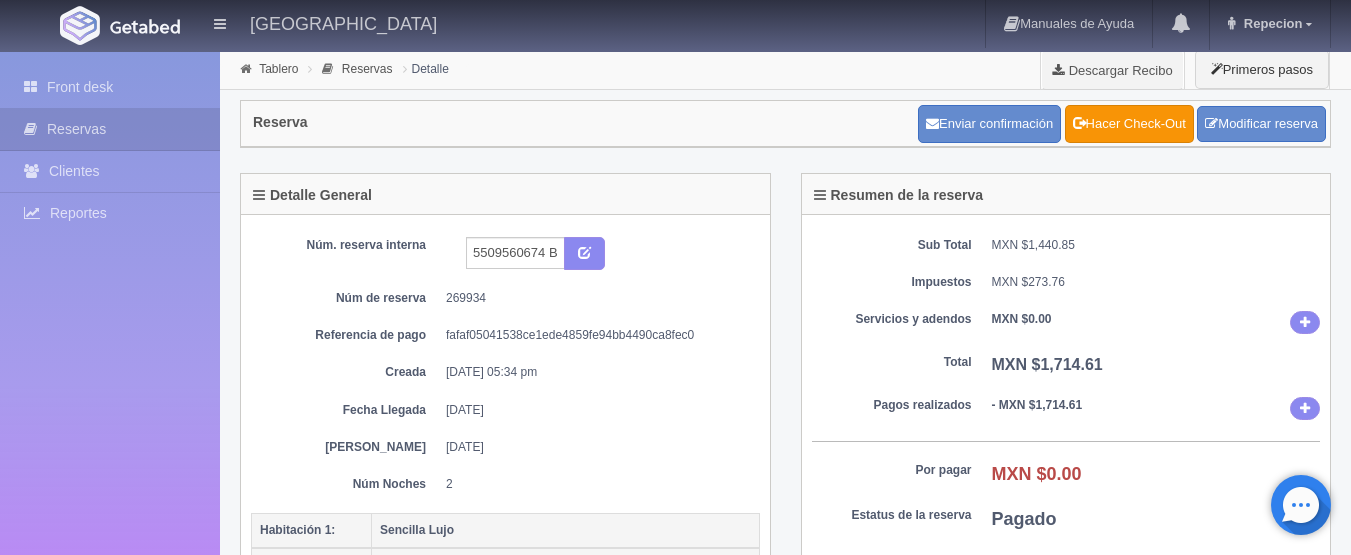 scroll, scrollTop: 0, scrollLeft: 0, axis: both 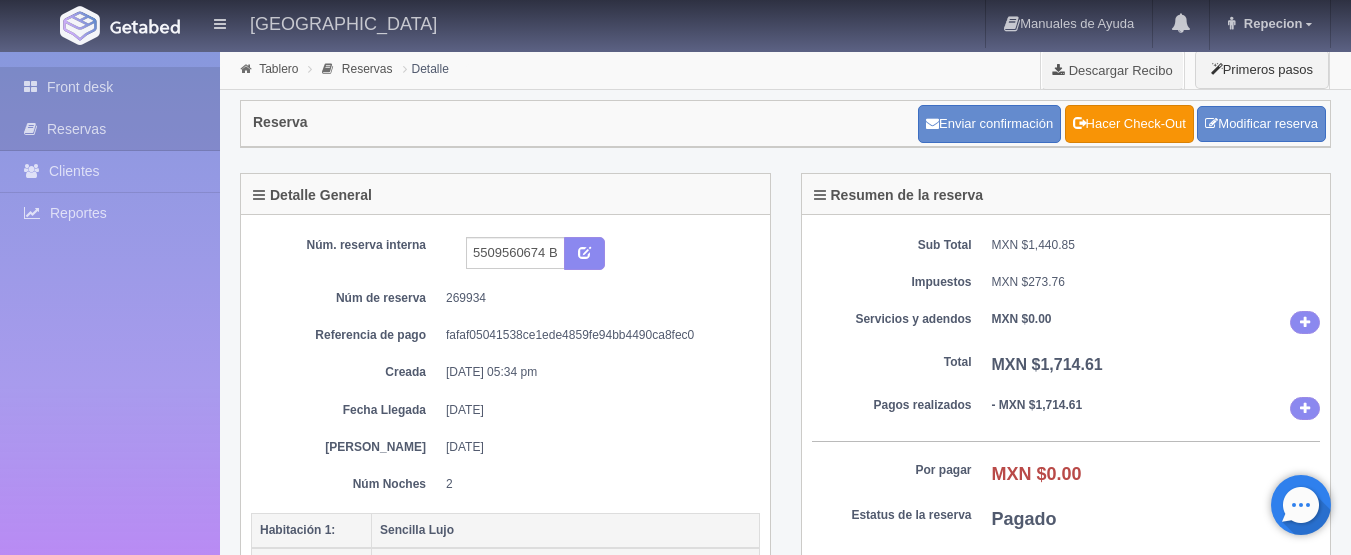 click on "Front desk" at bounding box center [110, 87] 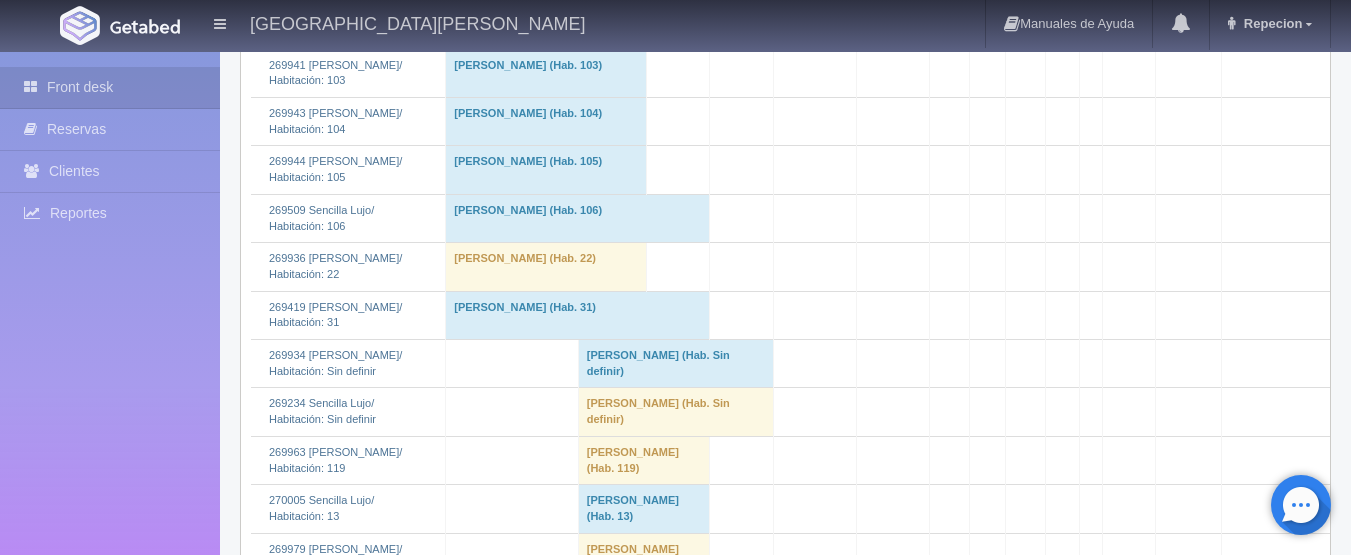 scroll, scrollTop: 4000, scrollLeft: 0, axis: vertical 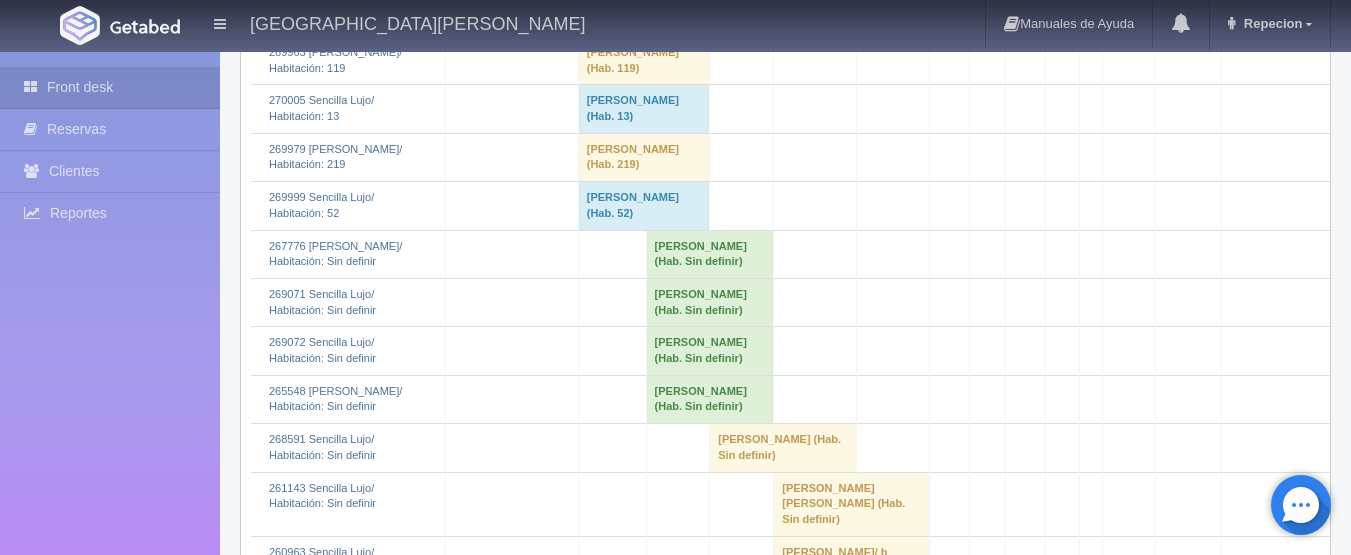 click on "[PERSON_NAME] 												(Hab. Sin definir)" at bounding box center (676, 12) 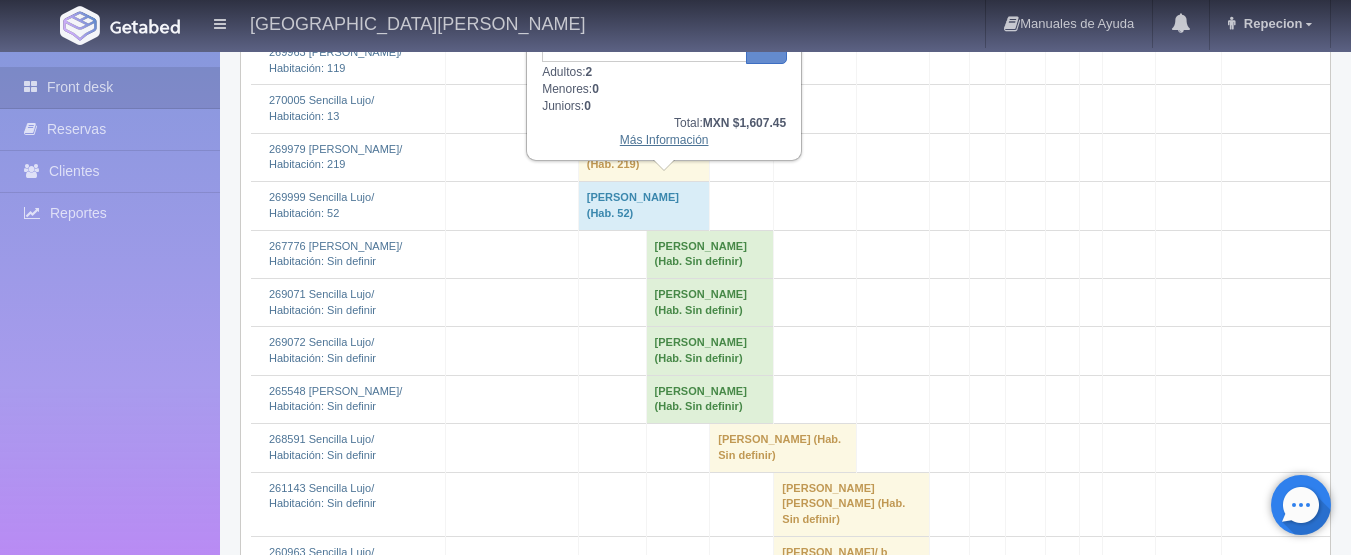 click on "Más Información" at bounding box center [664, 140] 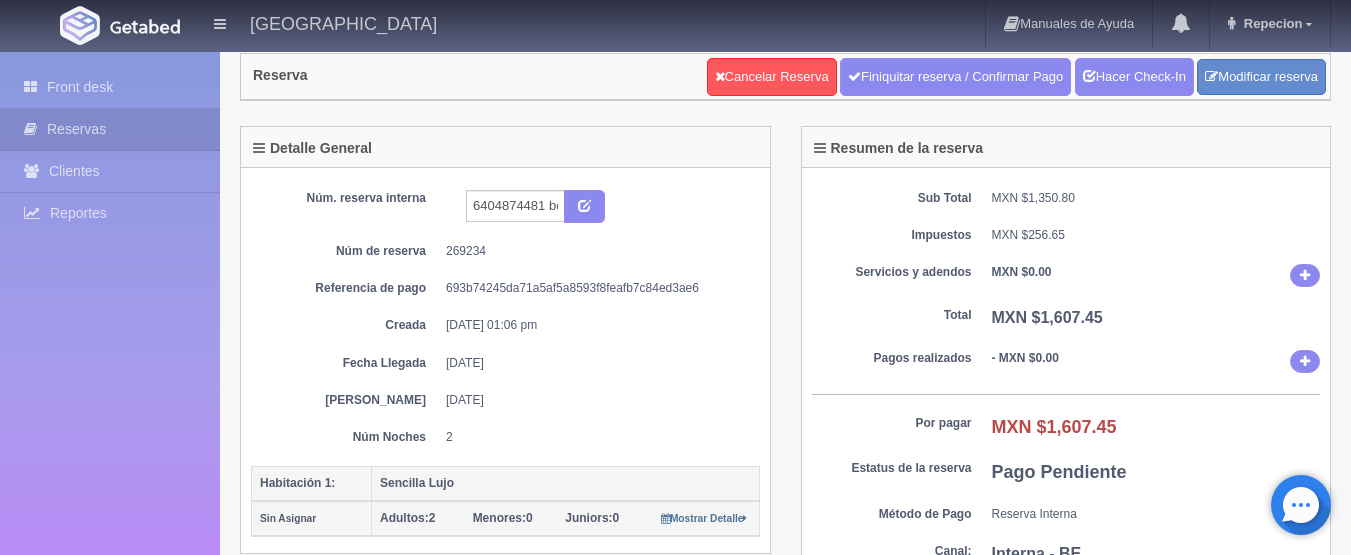 scroll, scrollTop: 0, scrollLeft: 0, axis: both 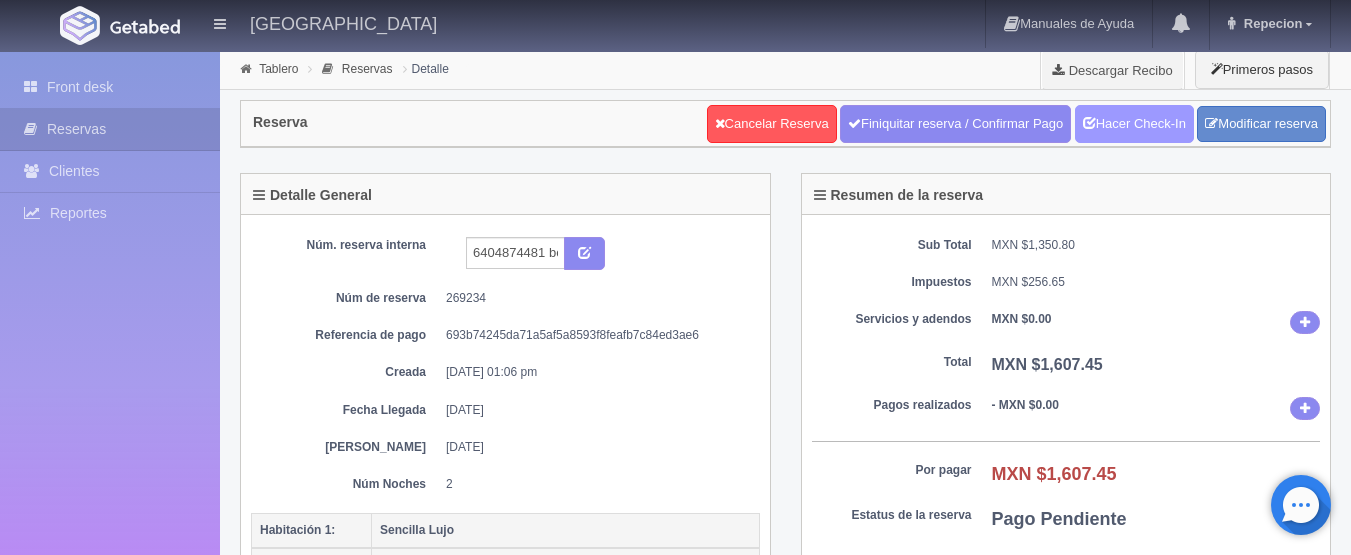 click on "Hacer Check-In" at bounding box center [1134, 124] 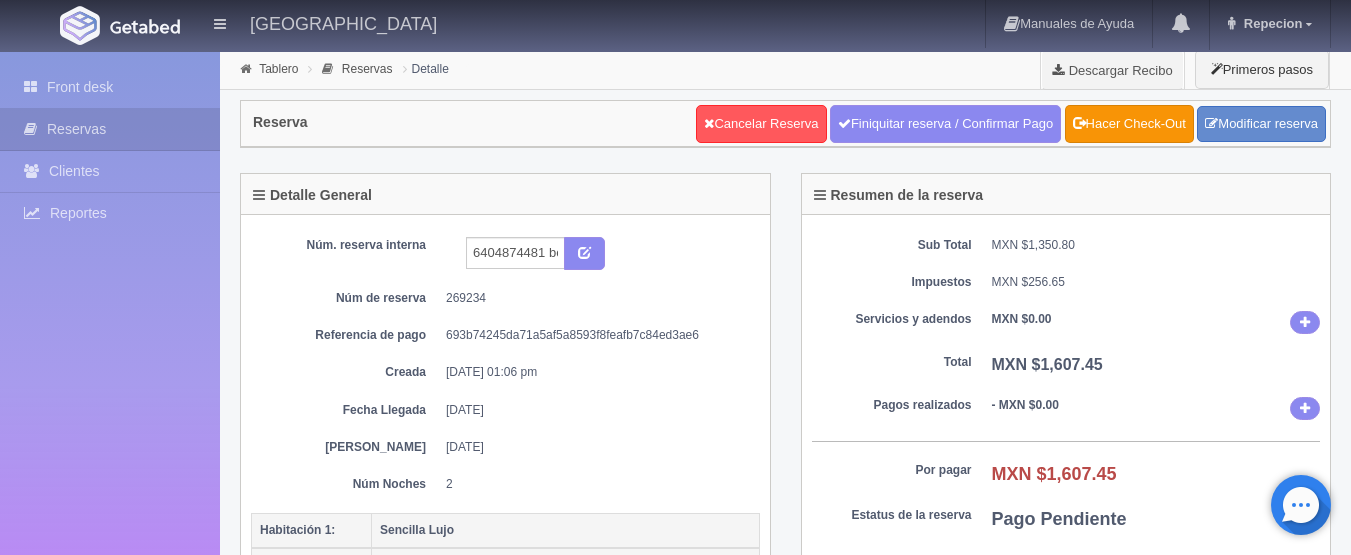 scroll, scrollTop: 0, scrollLeft: 0, axis: both 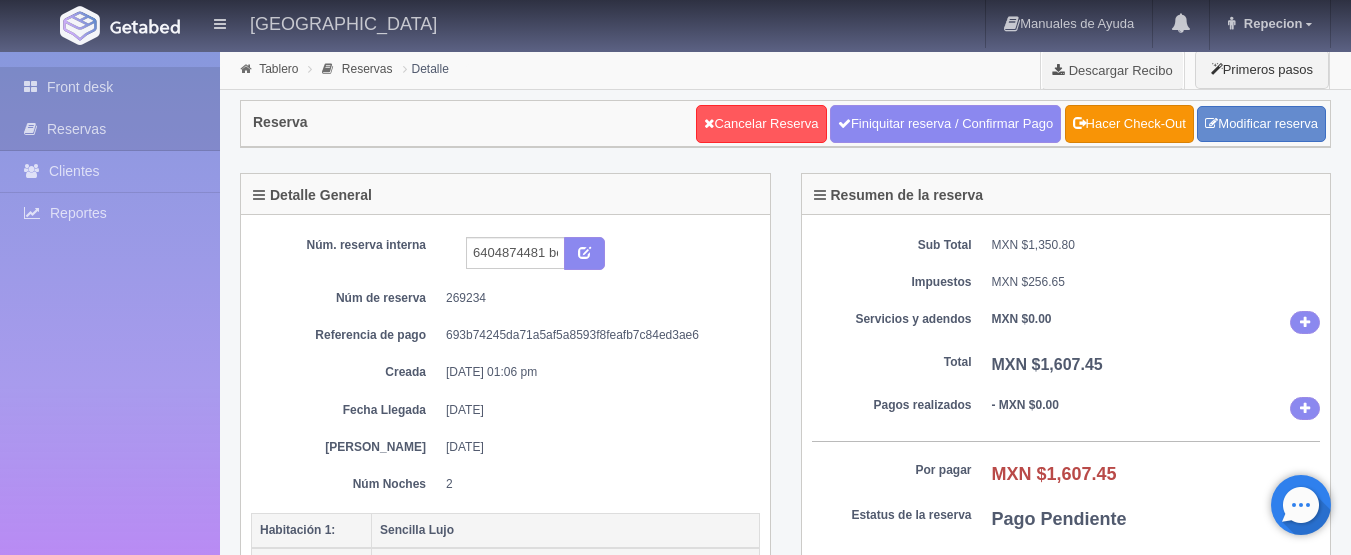 click on "Front desk" at bounding box center [110, 87] 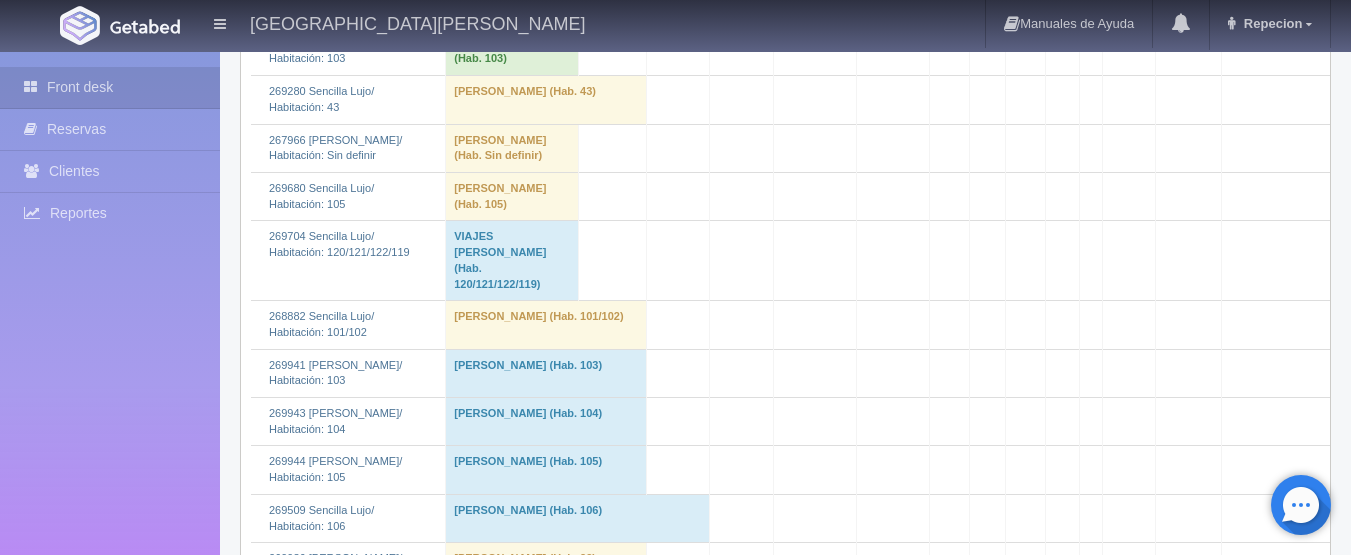scroll, scrollTop: 3800, scrollLeft: 0, axis: vertical 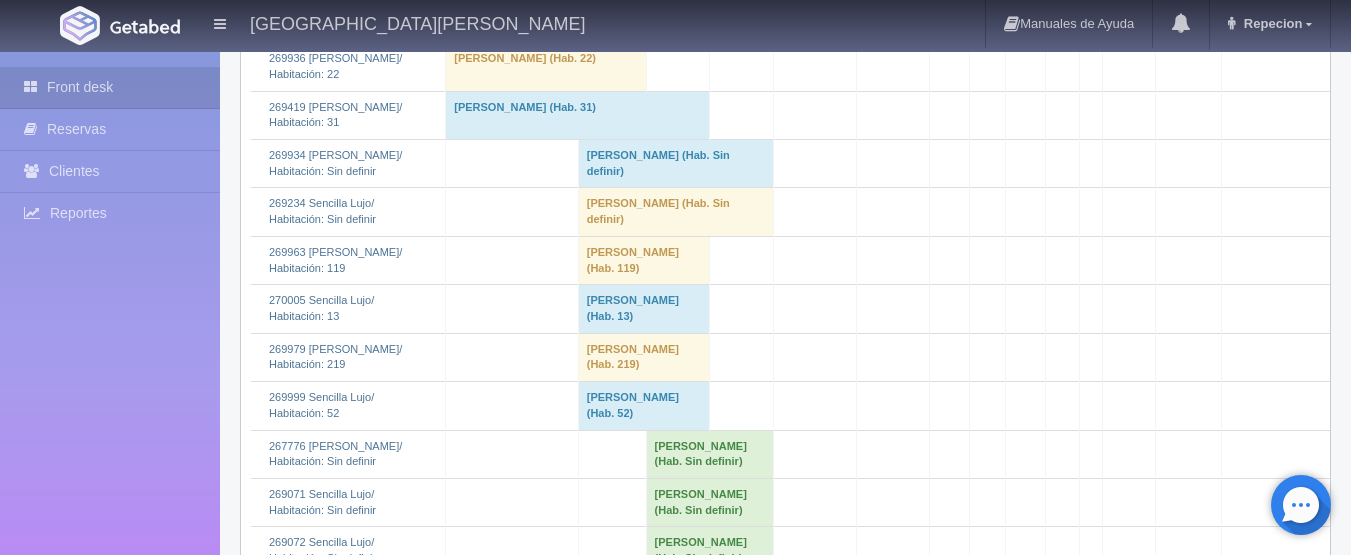 click on "Mauricio Angulo Ricardez 												(Hab. Sin definir)" at bounding box center (676, 164) 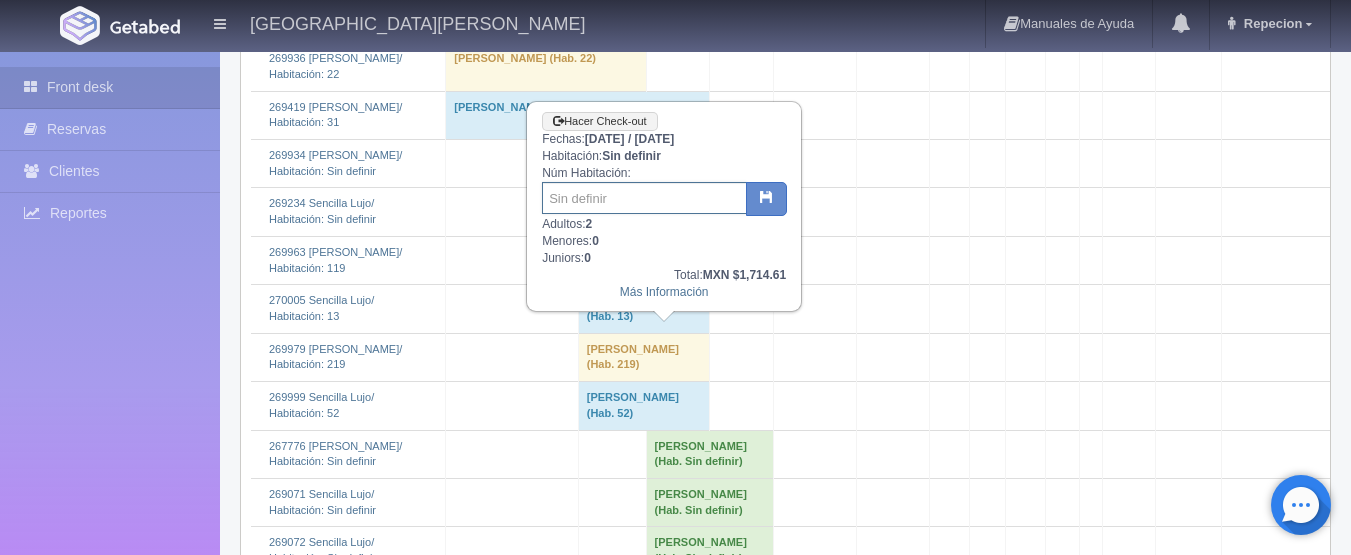 click at bounding box center [644, 198] 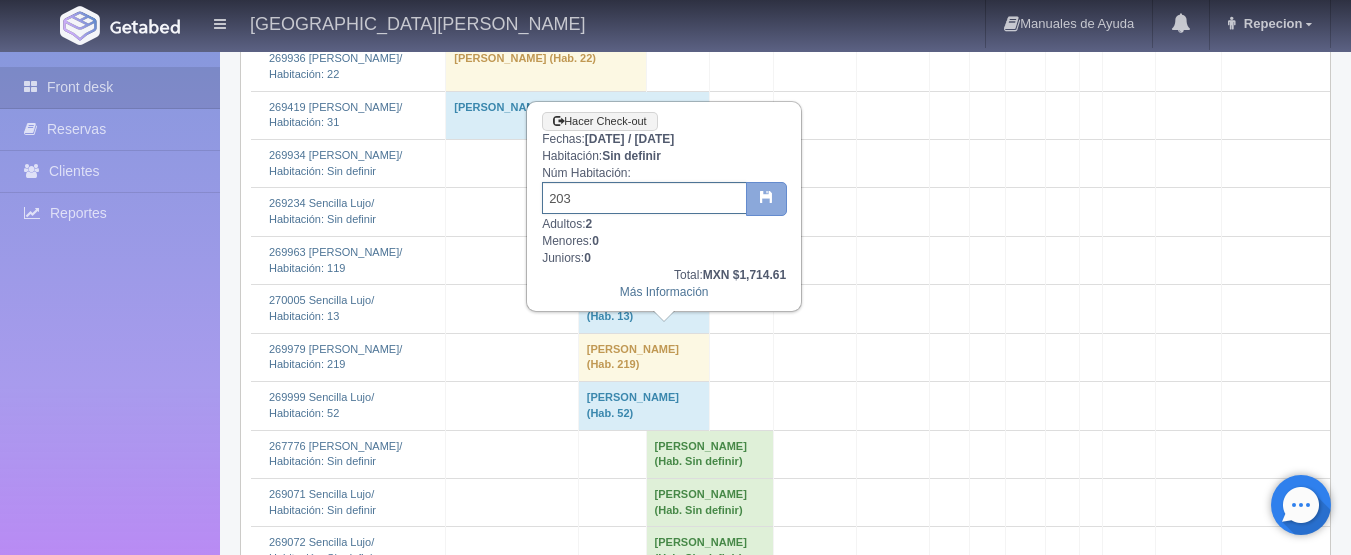 type on "203" 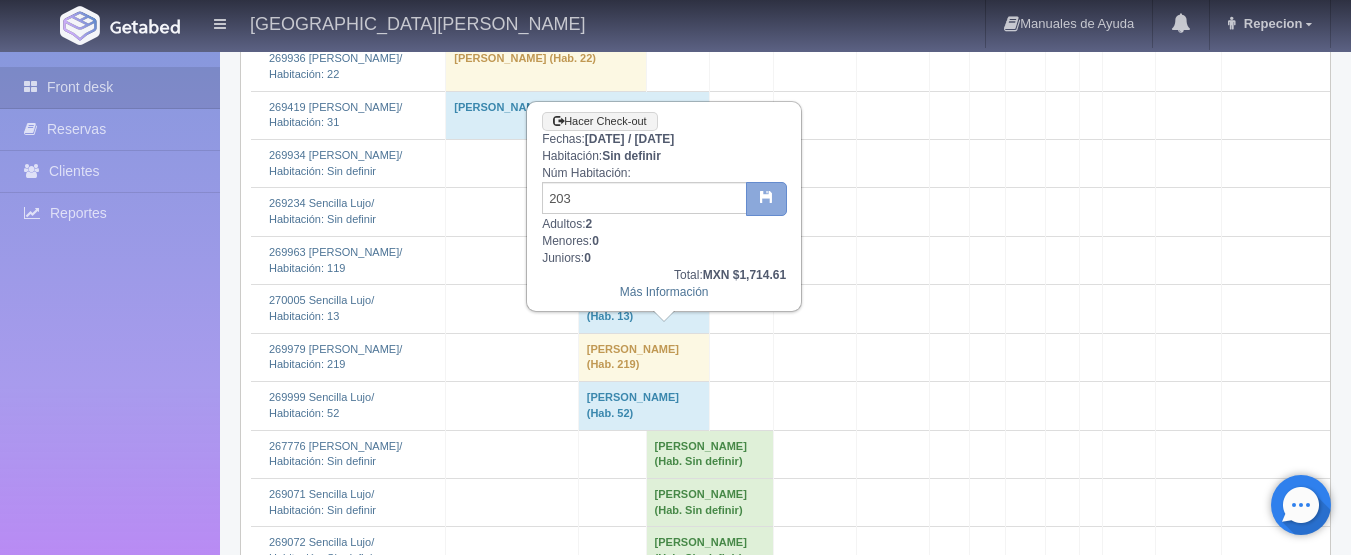 click at bounding box center [766, 196] 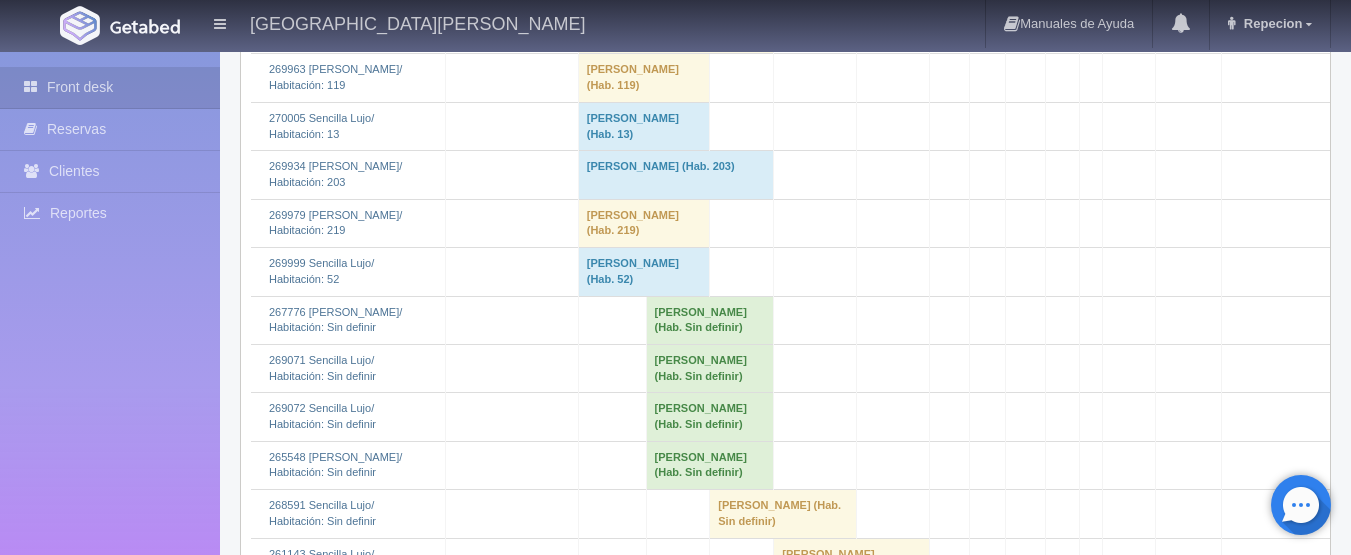 scroll, scrollTop: 3900, scrollLeft: 0, axis: vertical 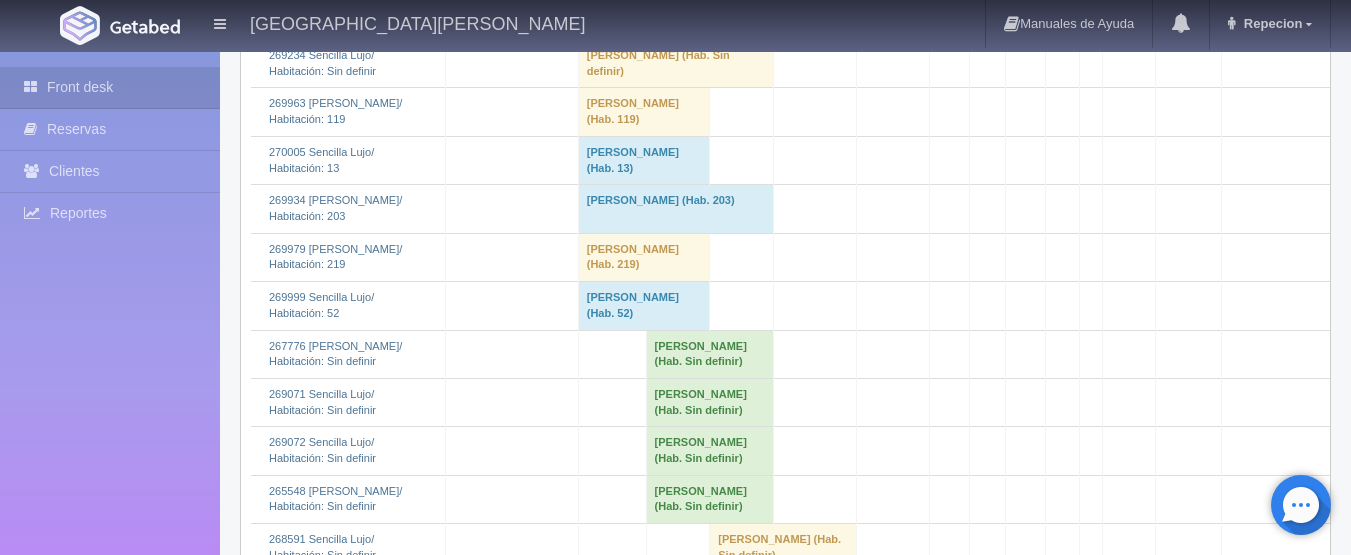 click on "[PERSON_NAME] 												(Hab. Sin definir)" at bounding box center [676, 64] 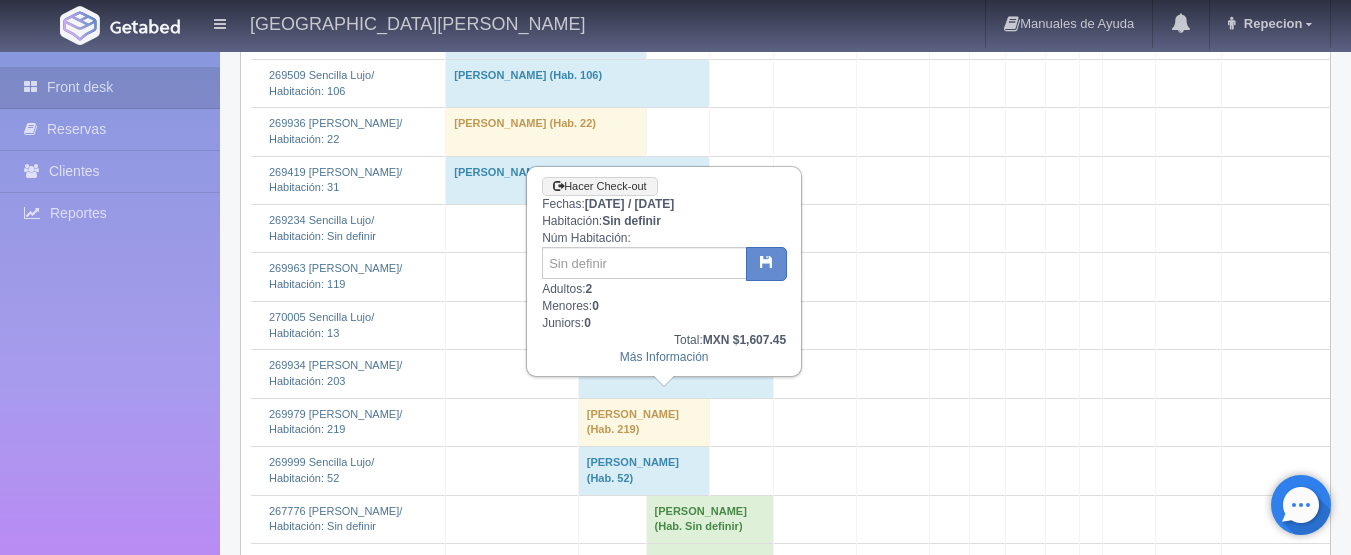 scroll, scrollTop: 3700, scrollLeft: 0, axis: vertical 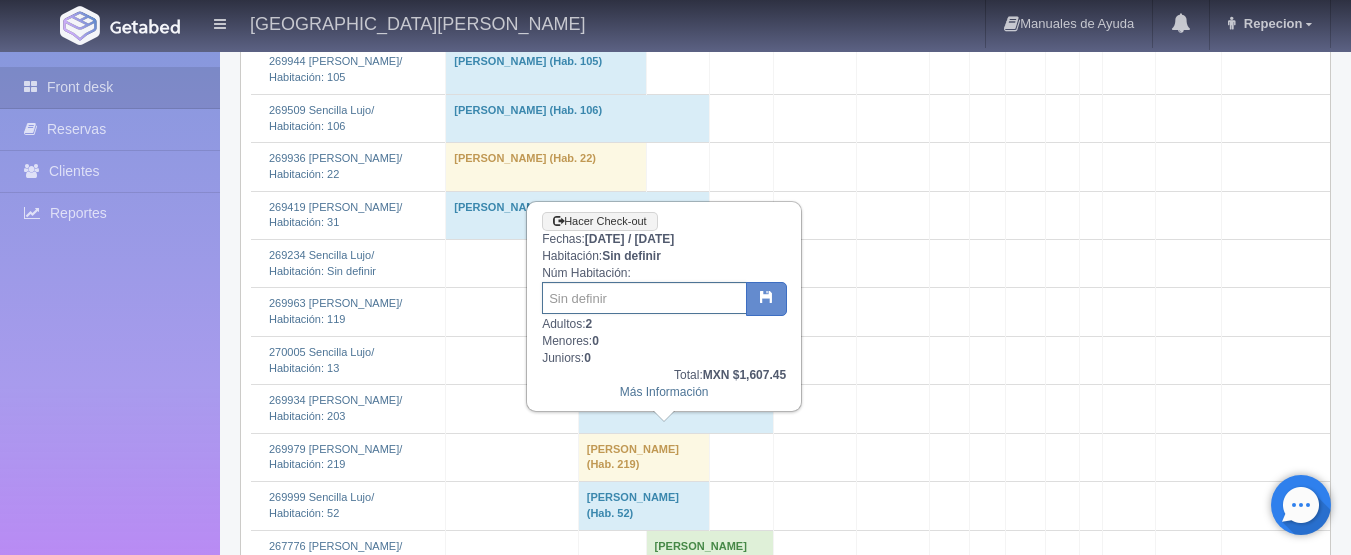 click at bounding box center [644, 298] 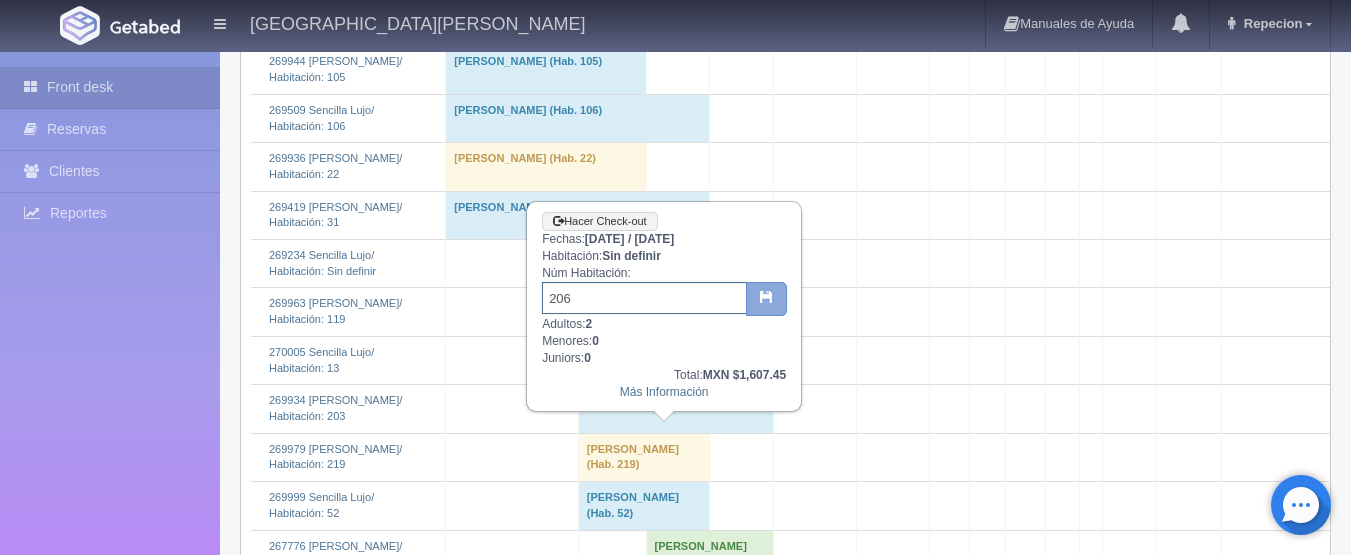 type on "206" 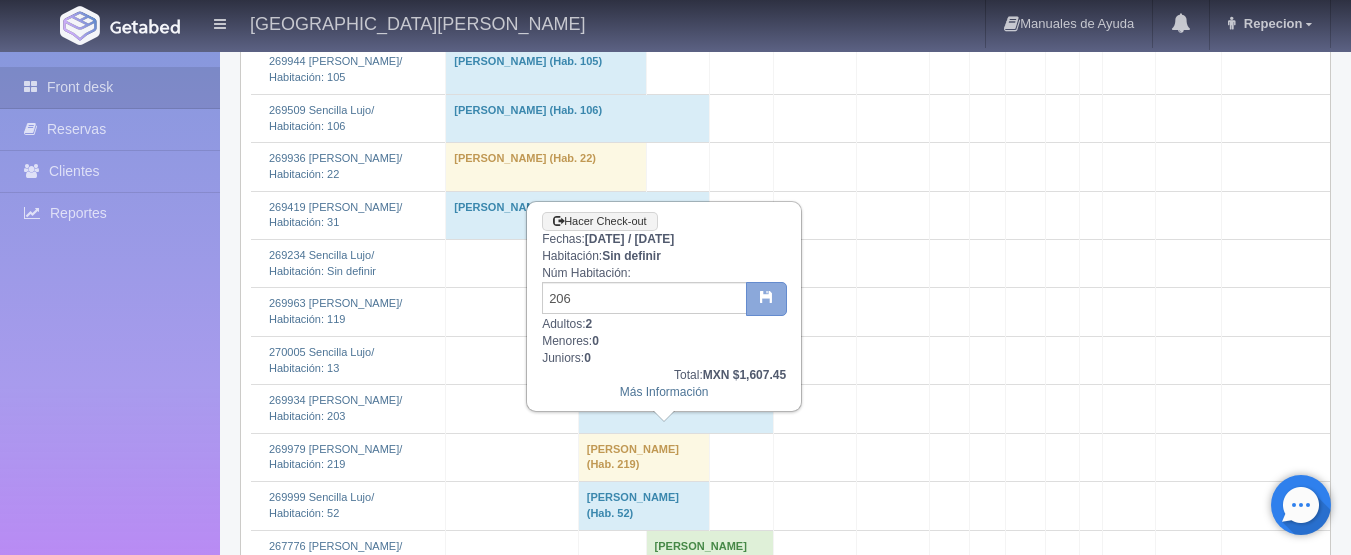 click at bounding box center (766, 296) 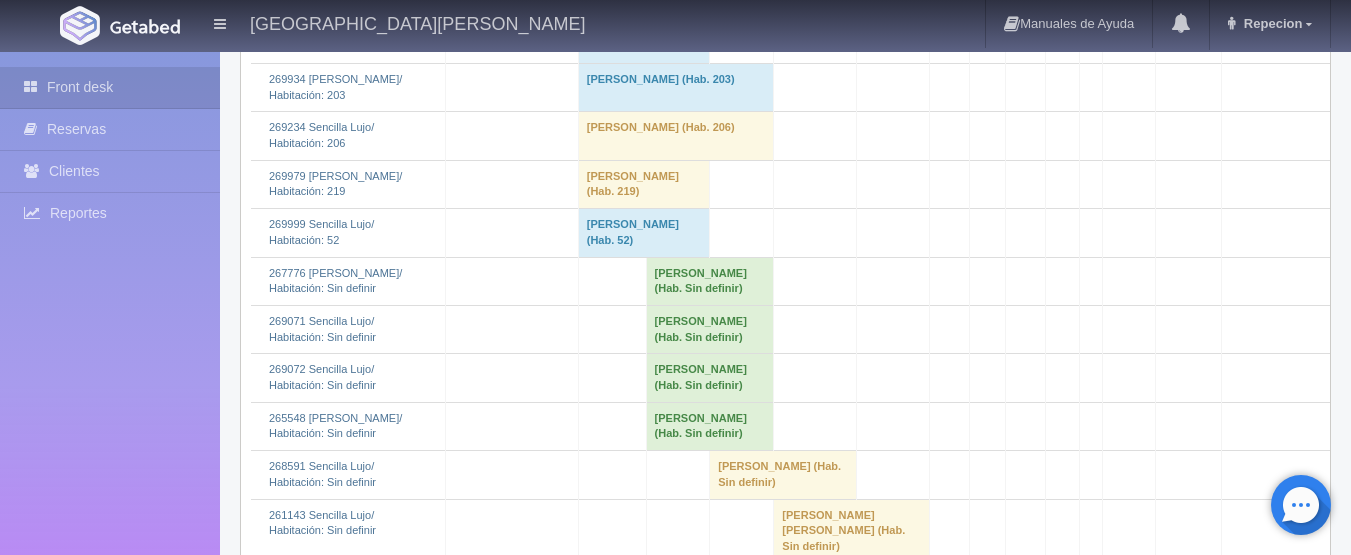 scroll, scrollTop: 4000, scrollLeft: 0, axis: vertical 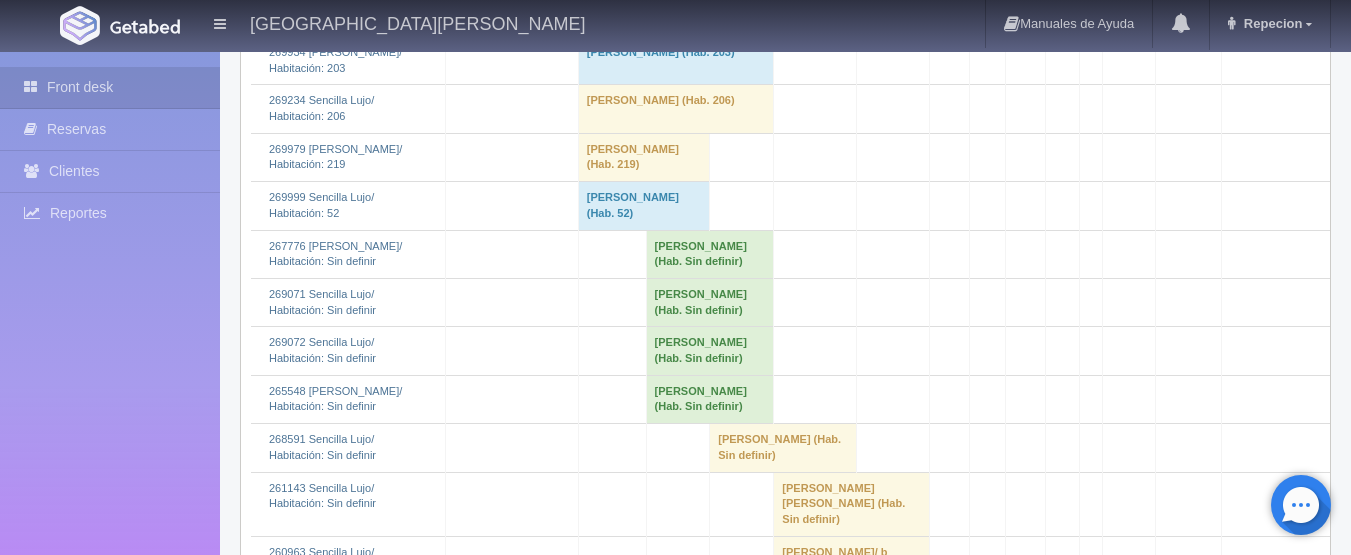 click on "[PERSON_NAME] 												(Hab. 119)" at bounding box center [644, -36] 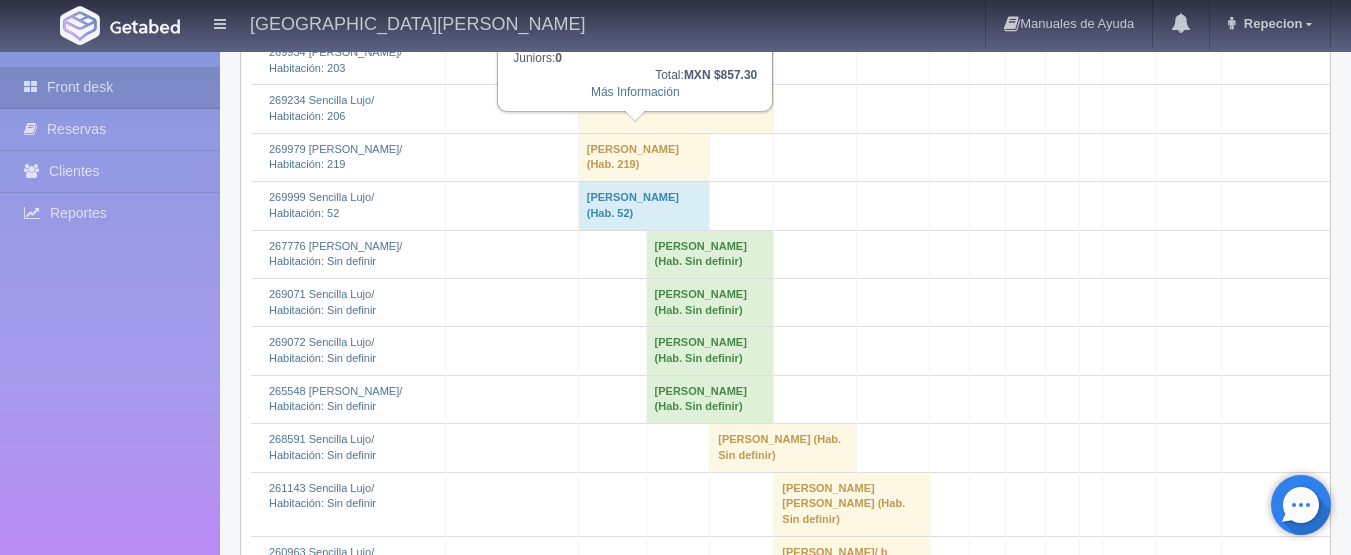 click on "[PERSON_NAME] 												(Hab. 119)" at bounding box center [644, -36] 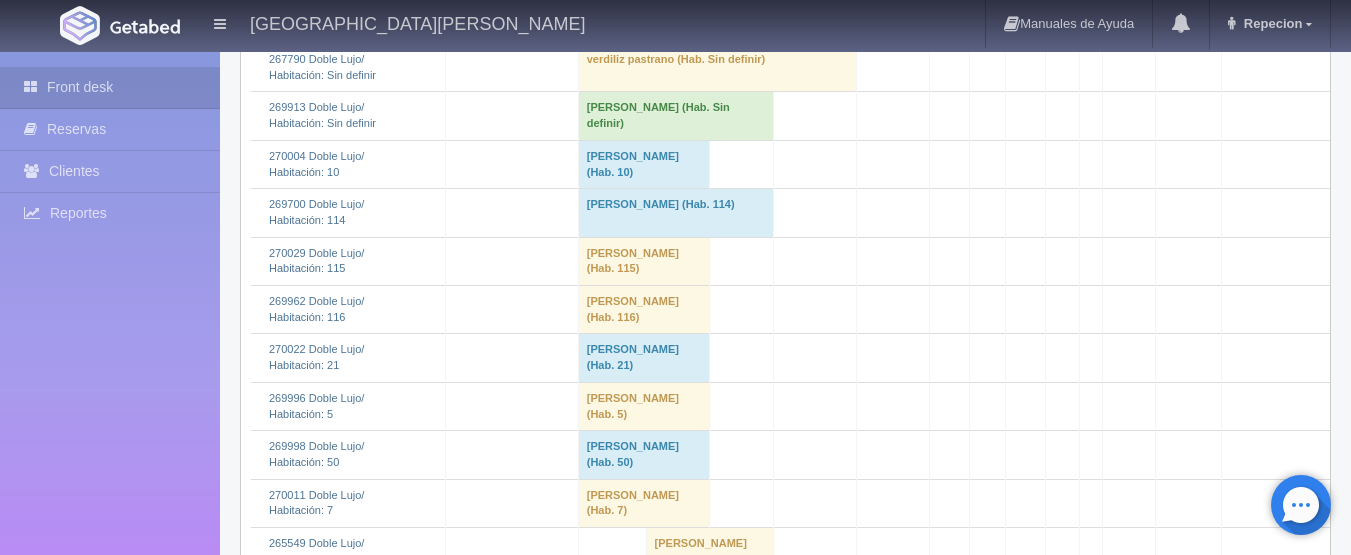 scroll, scrollTop: 1117, scrollLeft: 0, axis: vertical 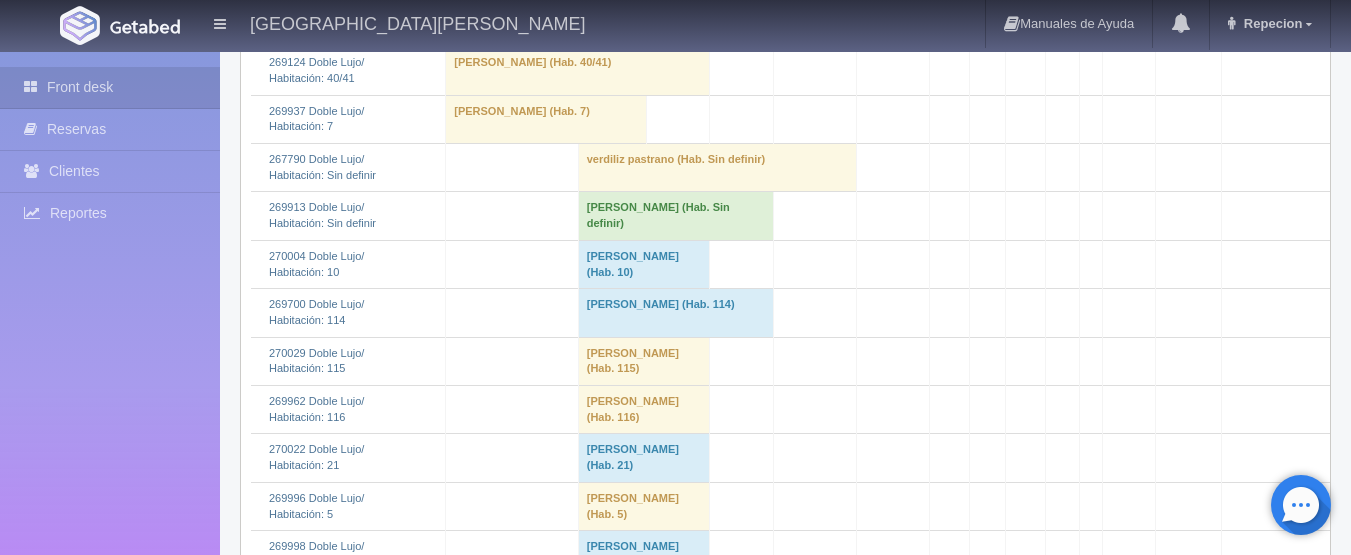 click on "Yony Alexander Burgos Reyes 												(Hab. Sin definir)" at bounding box center (676, 216) 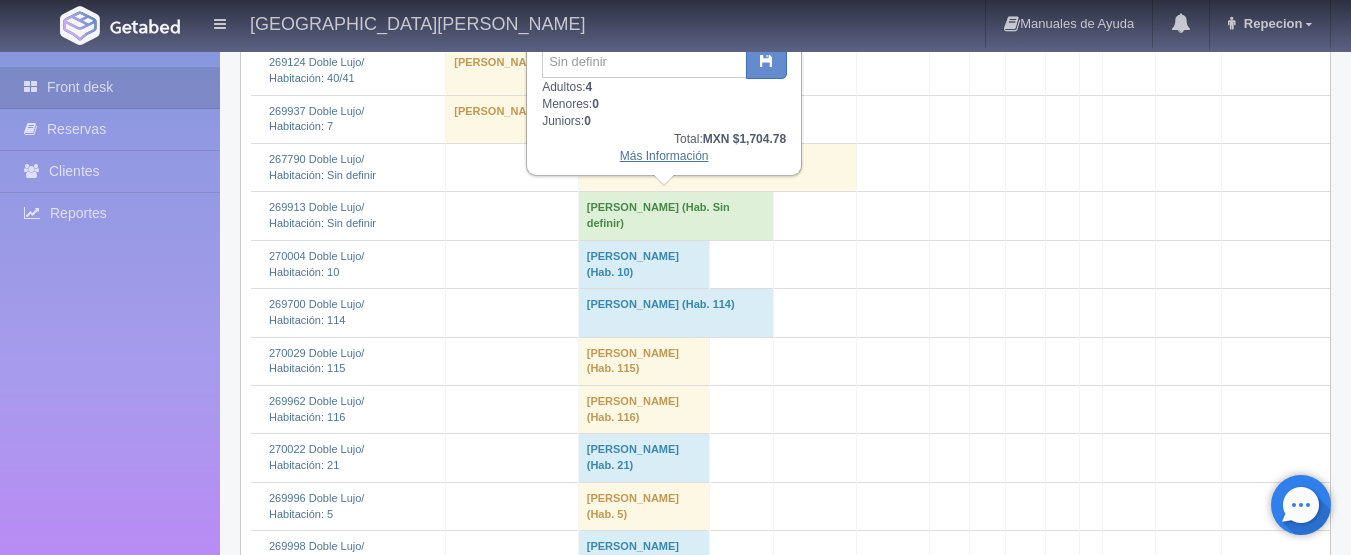 click on "Más Información" at bounding box center [664, 156] 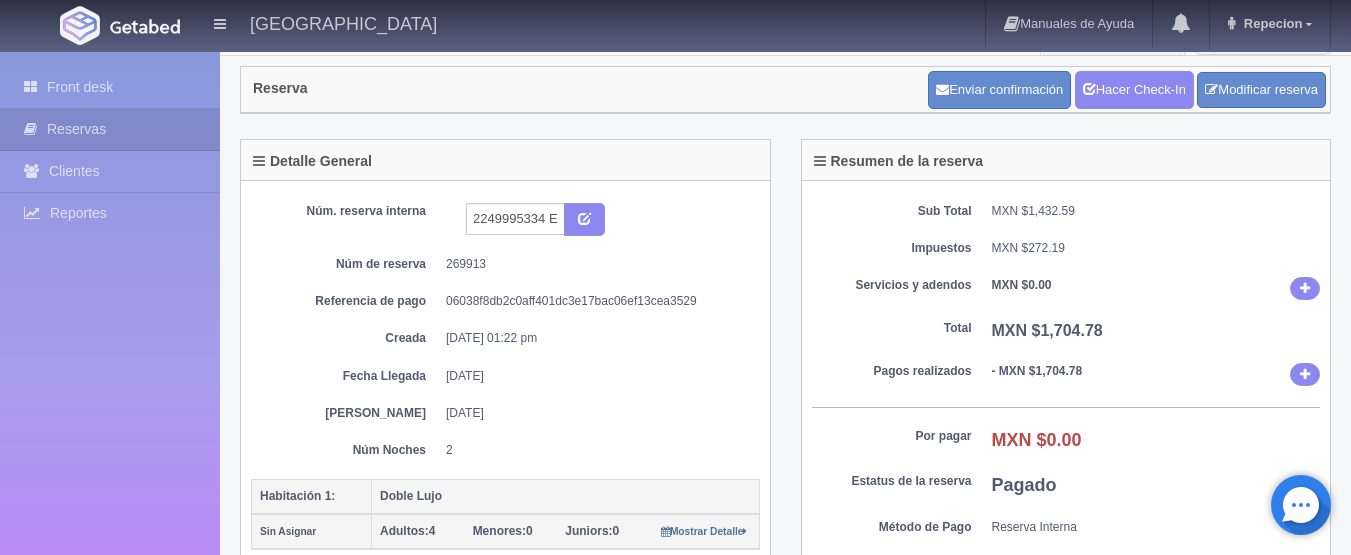 scroll, scrollTop: 0, scrollLeft: 0, axis: both 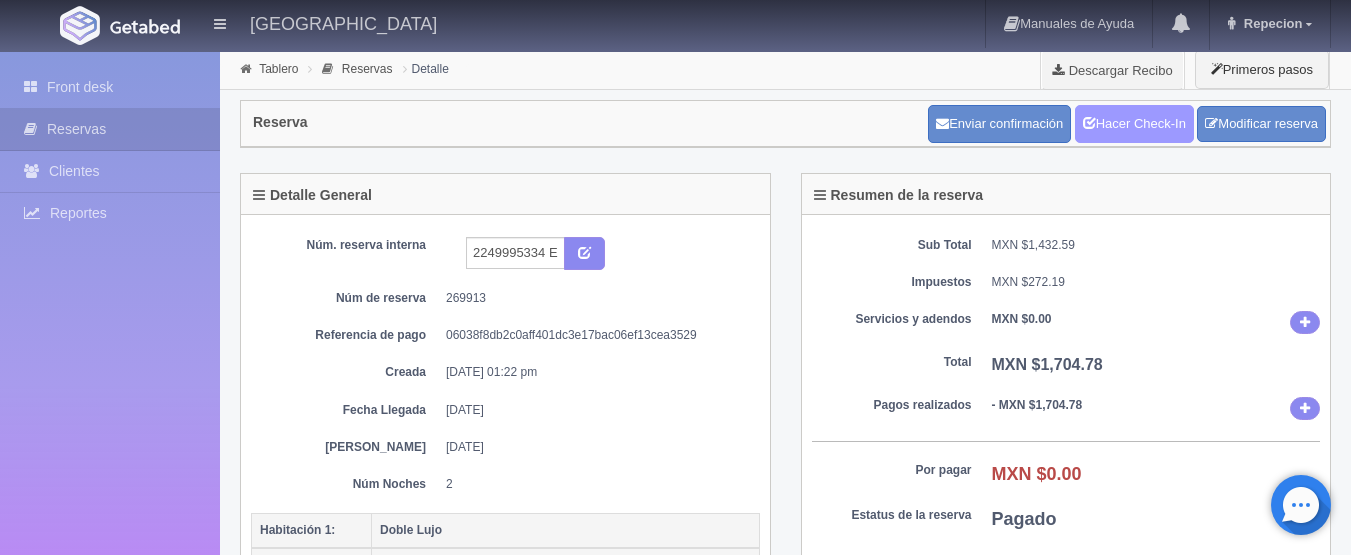 click on "Hacer Check-In" at bounding box center [1134, 124] 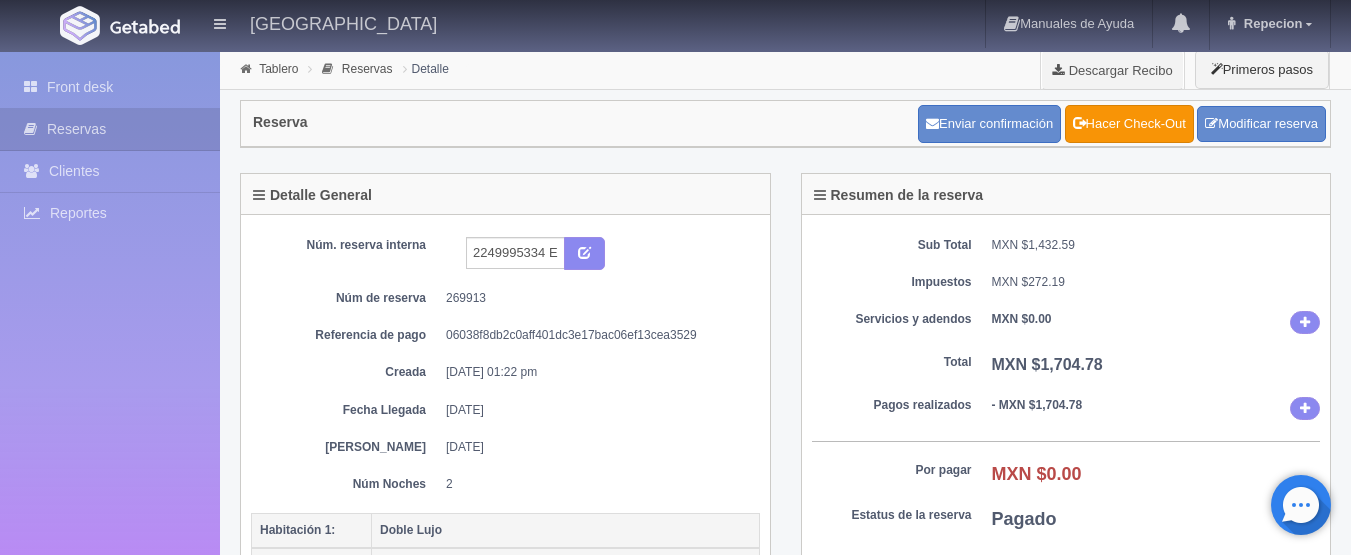 scroll, scrollTop: 0, scrollLeft: 0, axis: both 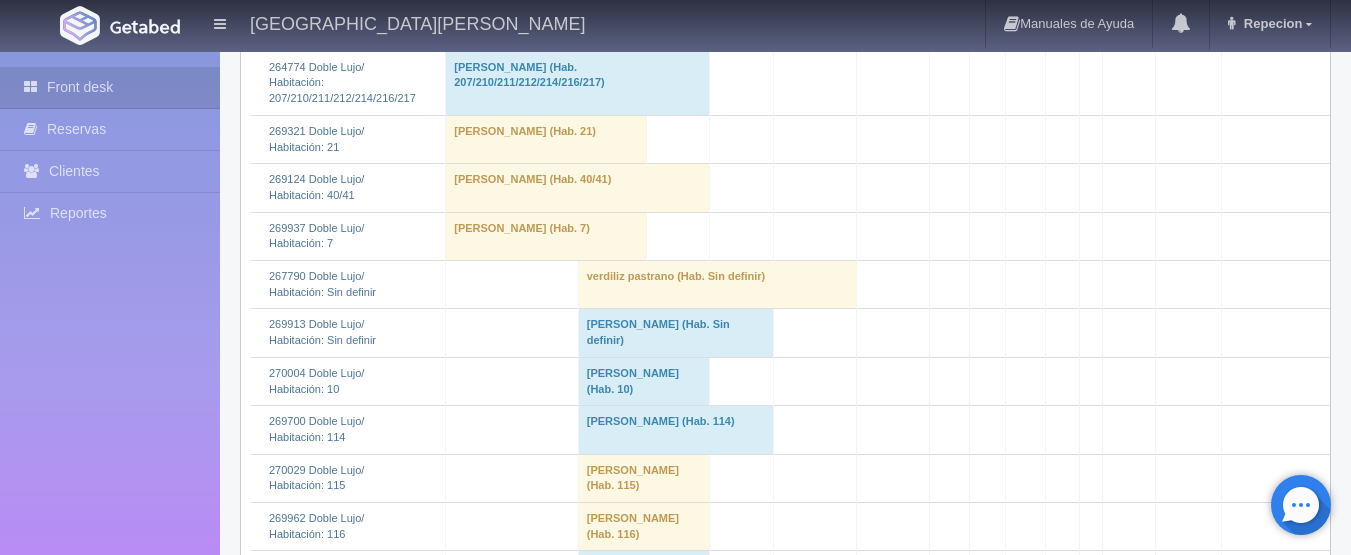 click on "[PERSON_NAME] 												(Hab. Sin definir)" at bounding box center [676, 333] 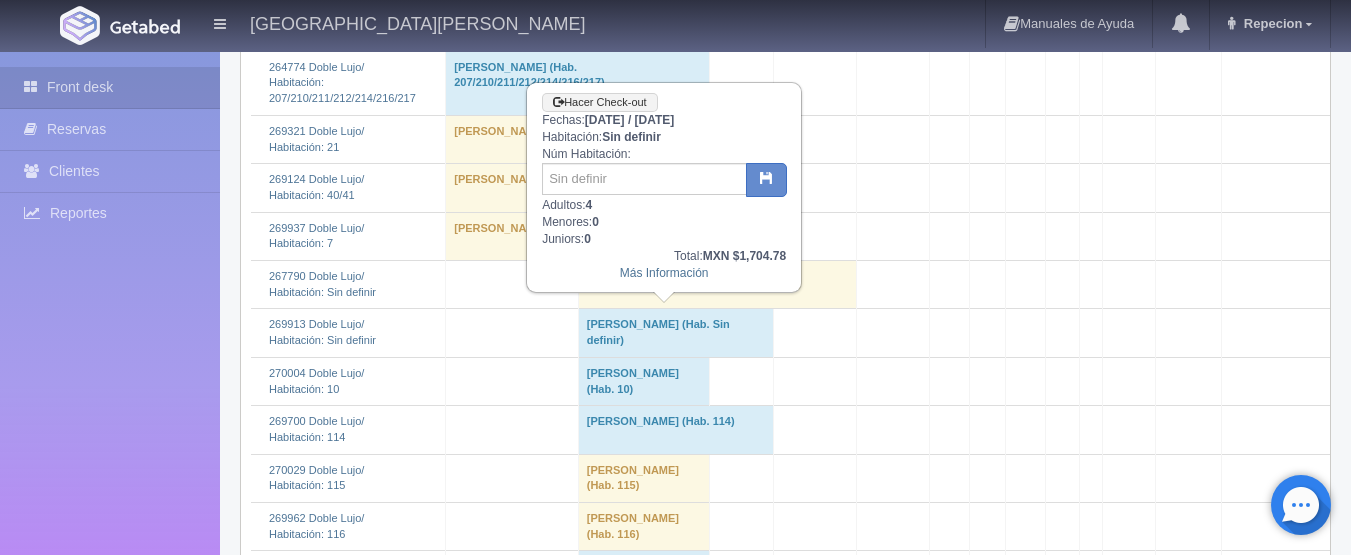 click on "Yony Alexander Burgos Reyes 												(Hab. Sin definir)" at bounding box center (676, 333) 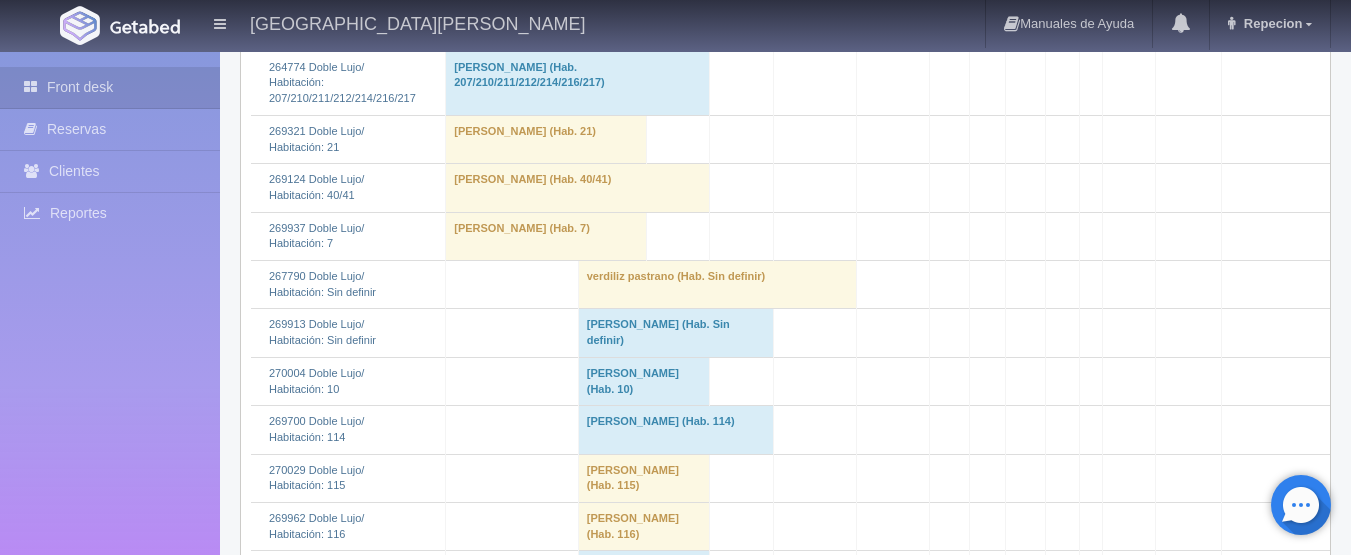 drag, startPoint x: 695, startPoint y: 313, endPoint x: 691, endPoint y: 327, distance: 14.56022 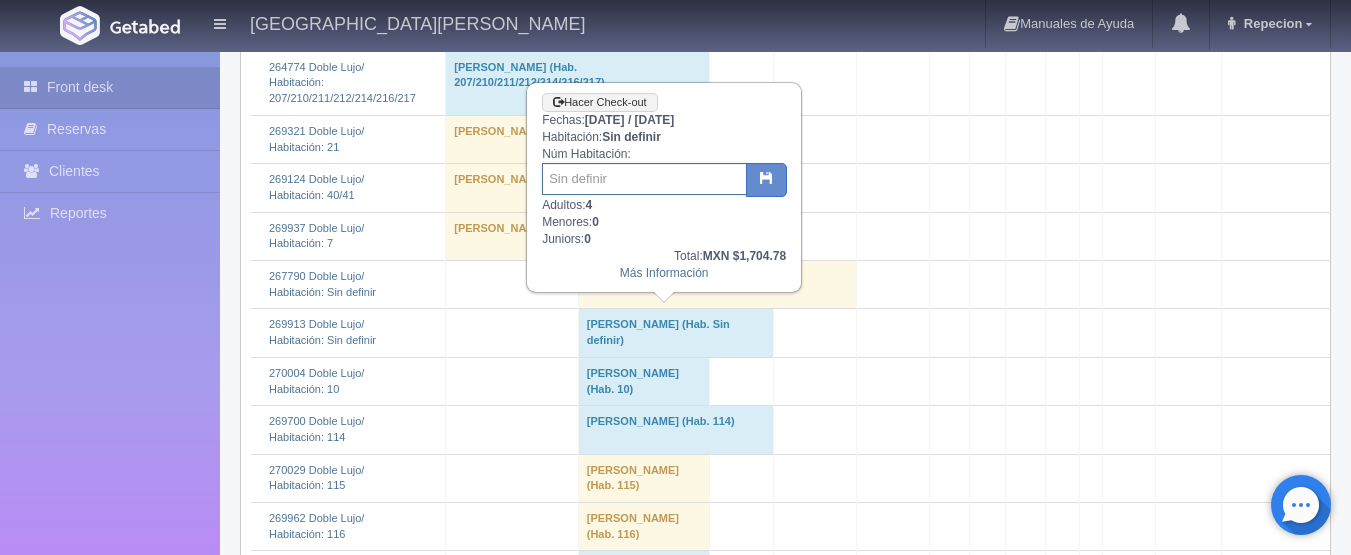 click at bounding box center [644, 179] 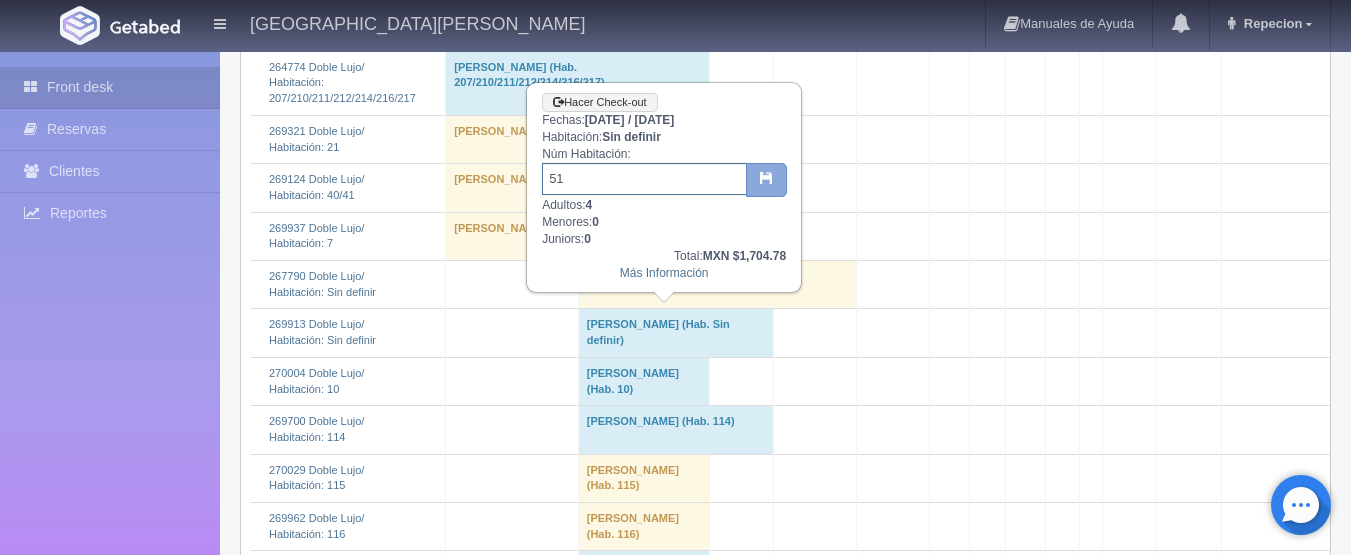 type on "51" 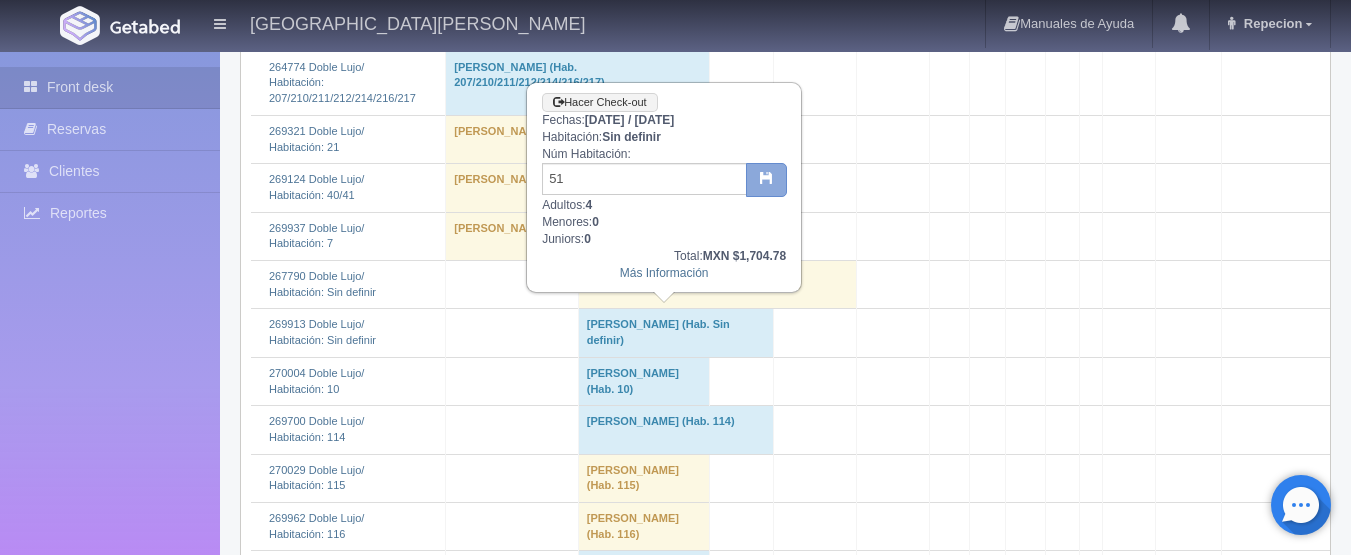 click at bounding box center [766, 180] 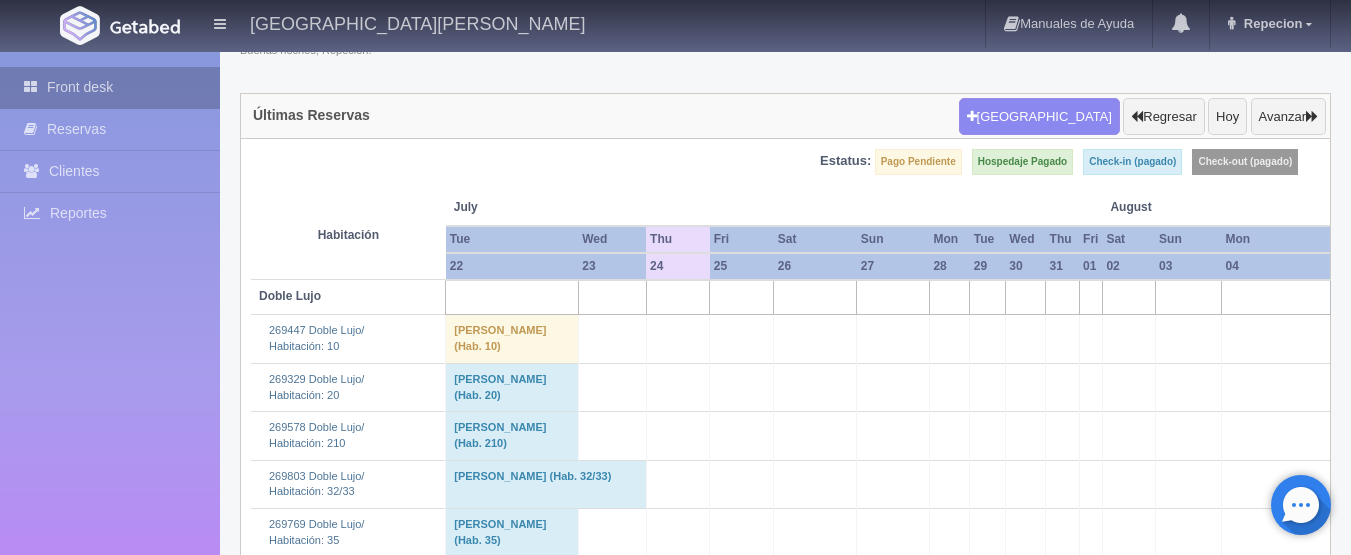 scroll, scrollTop: 0, scrollLeft: 0, axis: both 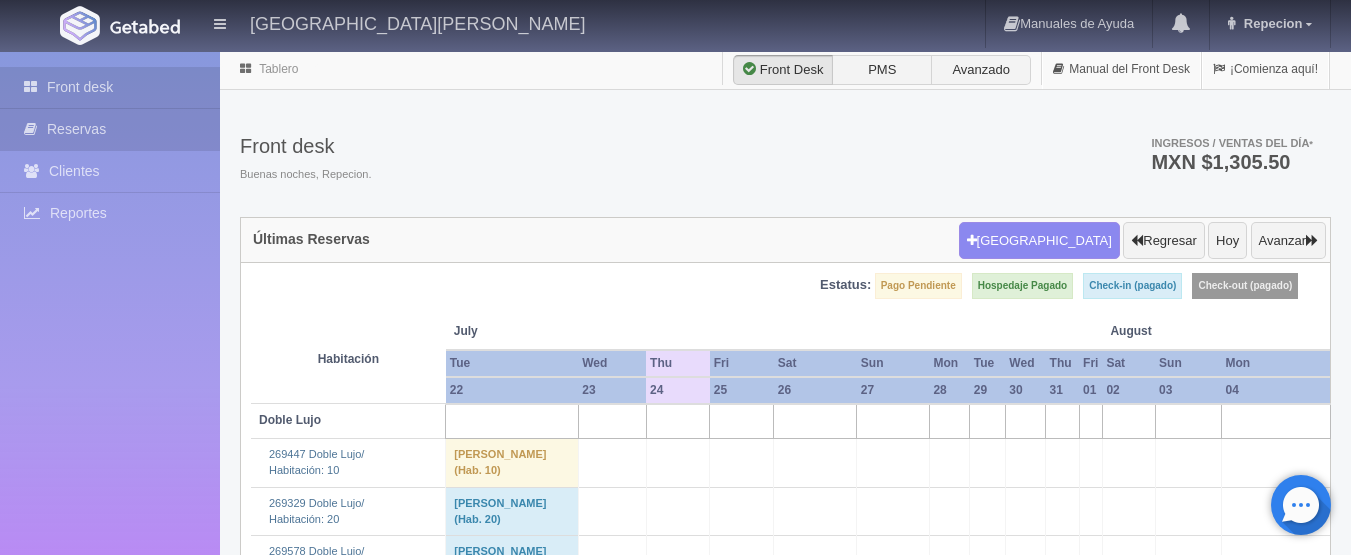 click on "Reservas" at bounding box center (110, 129) 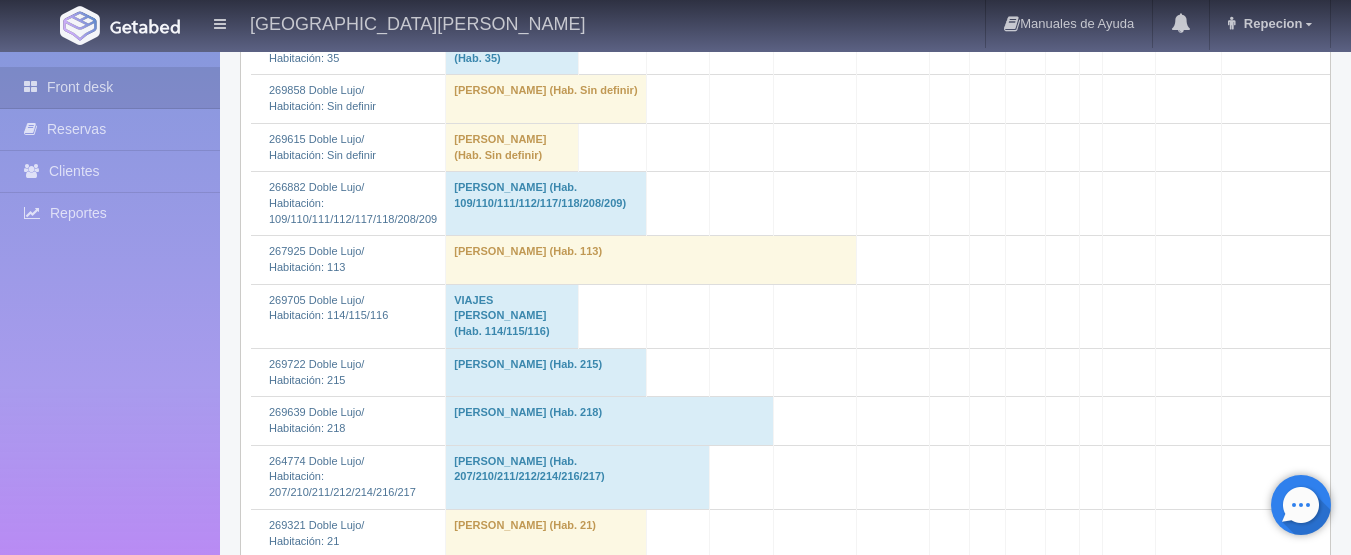scroll, scrollTop: 500, scrollLeft: 0, axis: vertical 